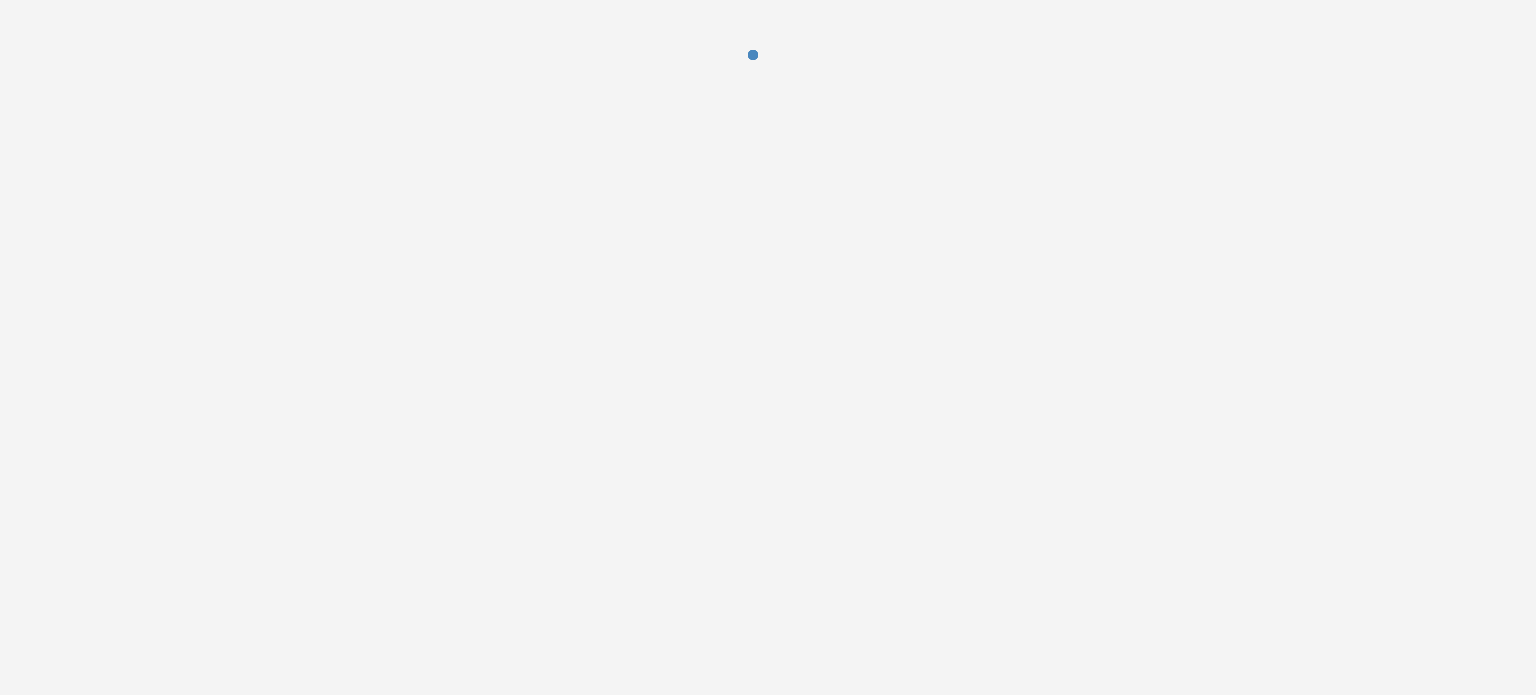 scroll, scrollTop: 0, scrollLeft: 0, axis: both 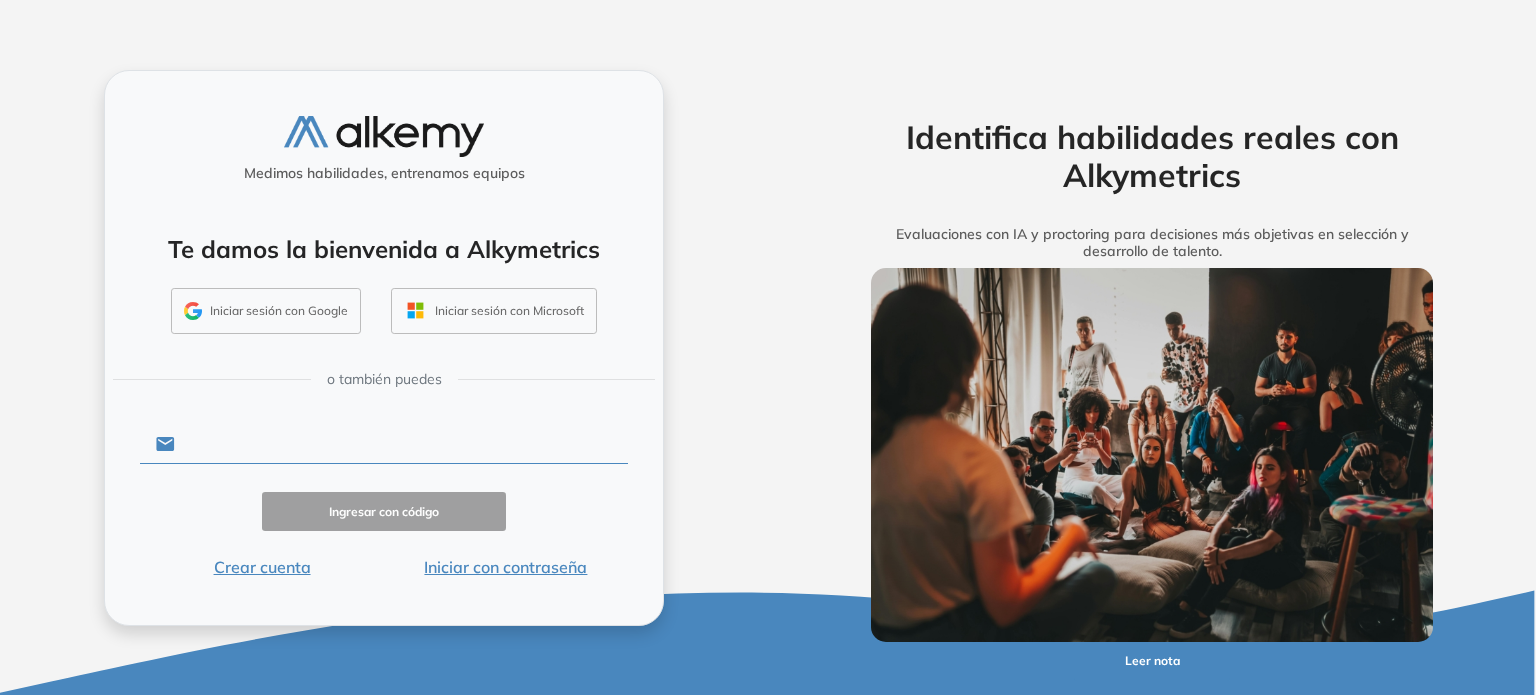 click at bounding box center (401, 444) 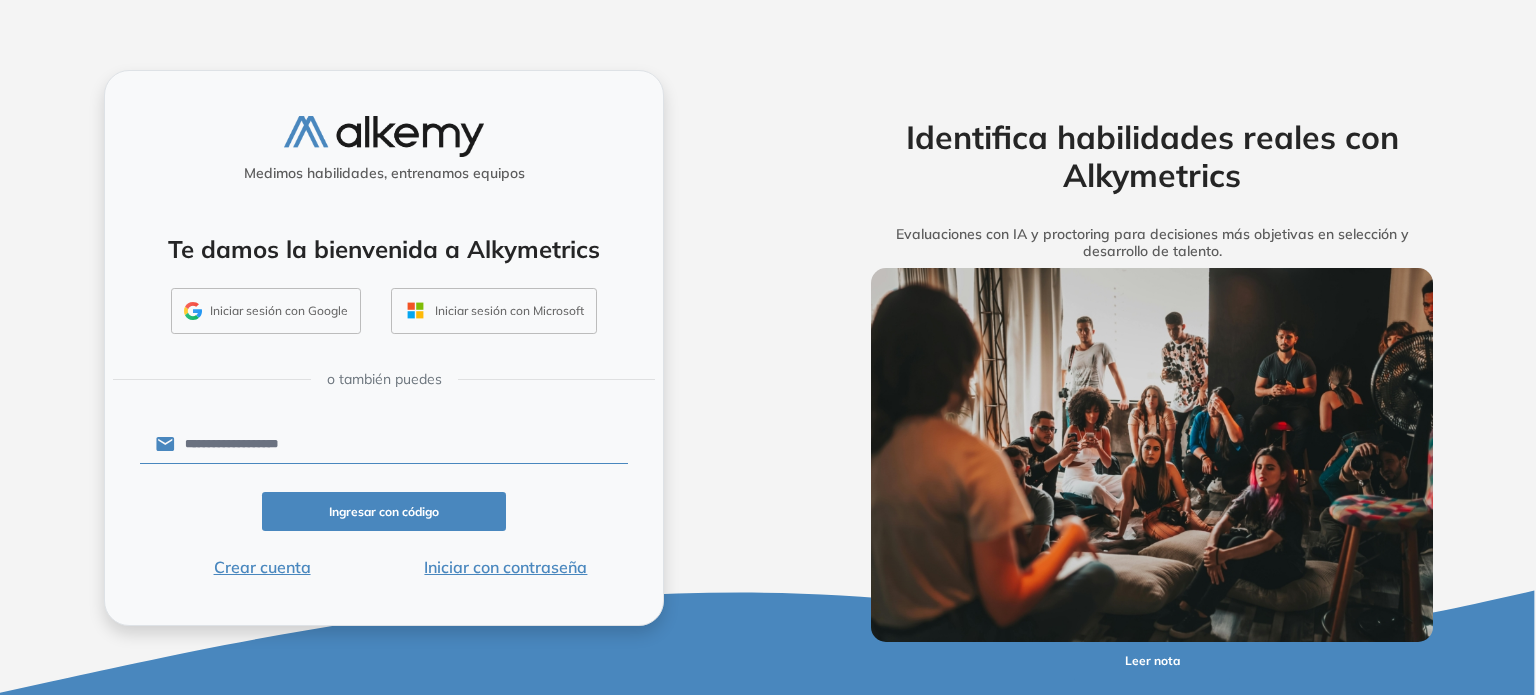 type on "**********" 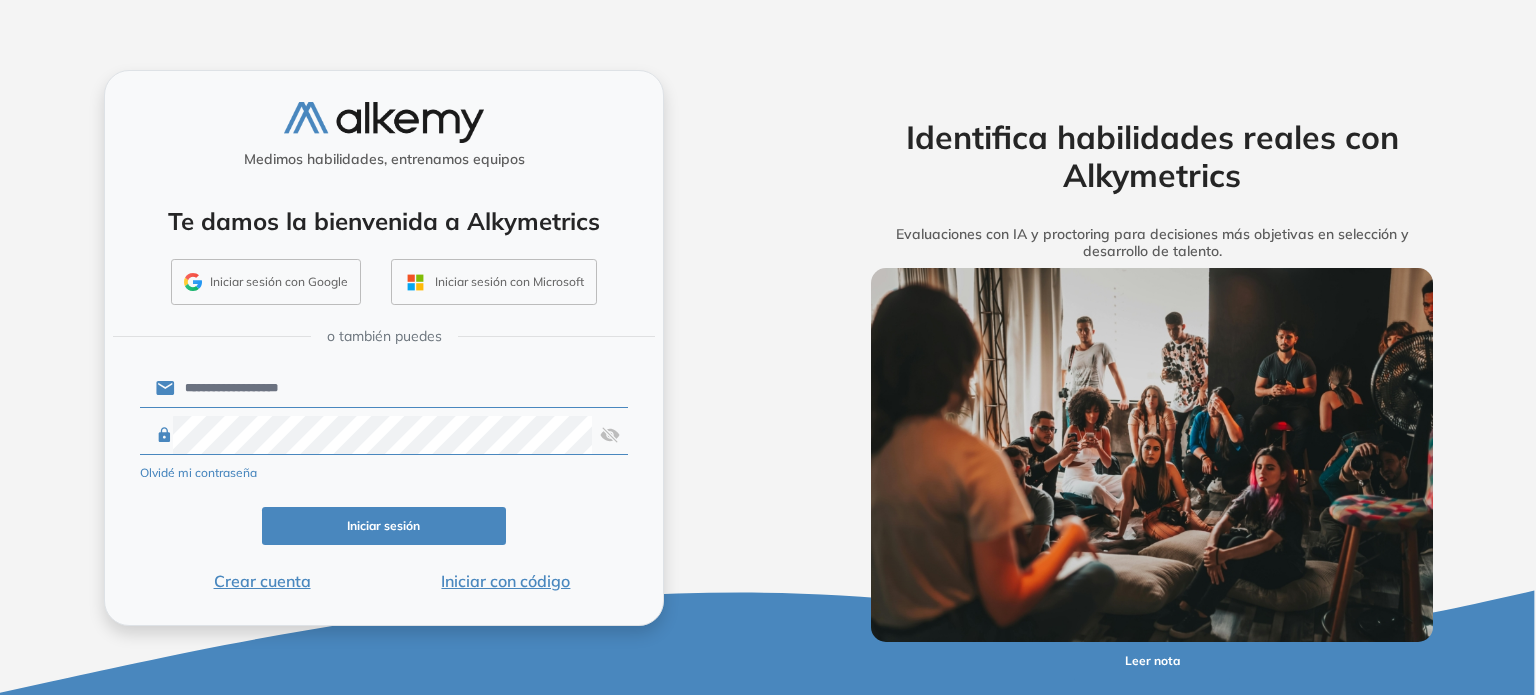 click on "Iniciar sesión" at bounding box center (384, 526) 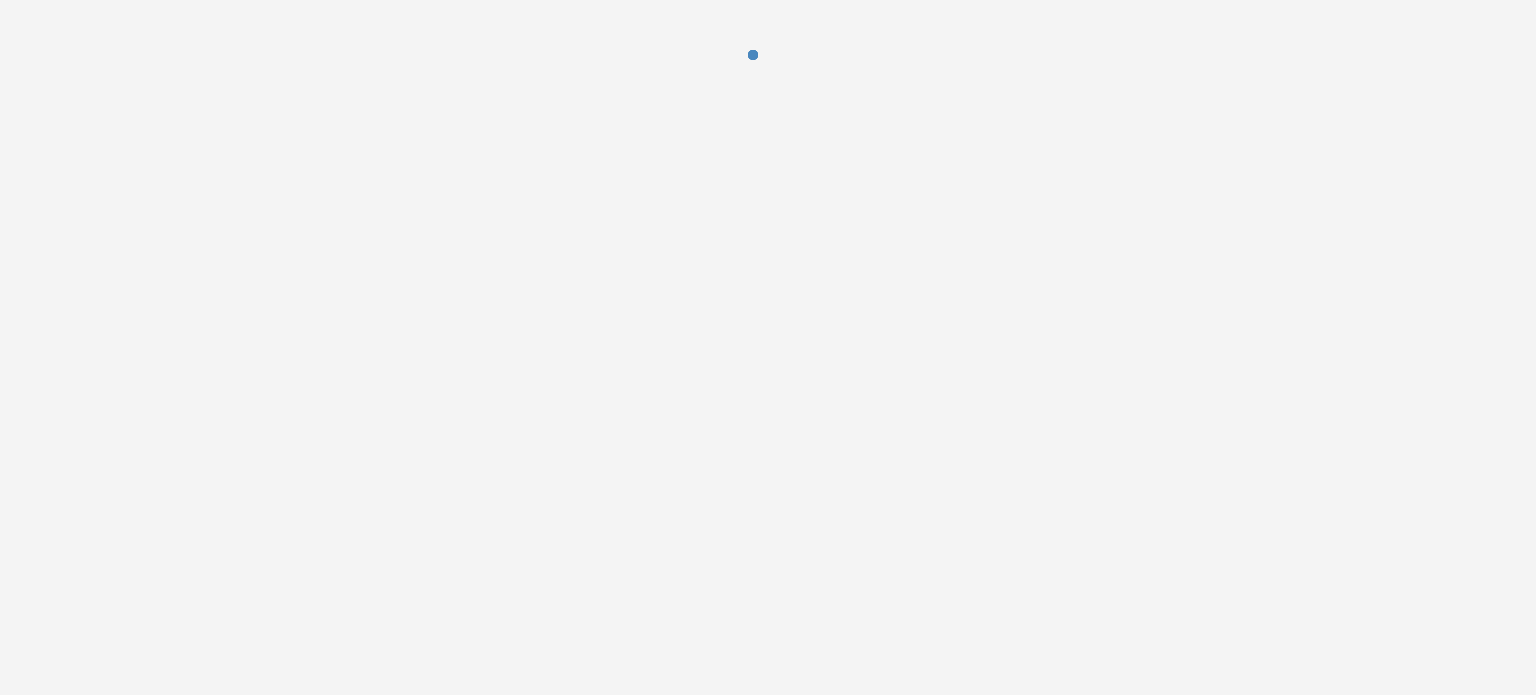 scroll, scrollTop: 0, scrollLeft: 0, axis: both 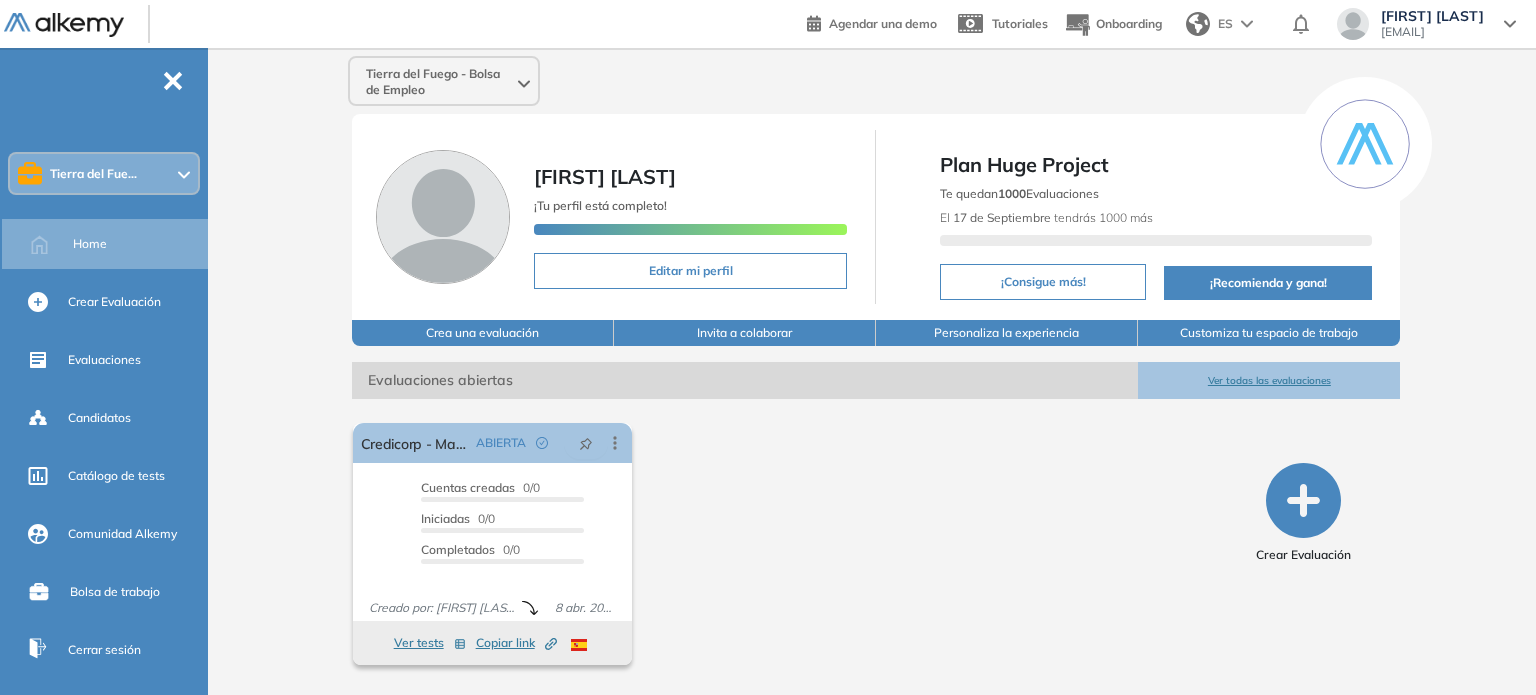 click on "Created by potrace 1.16, written by Peter Selinger 2001-2019 Copiar ID Publico Cuentas creadas 0/0 Prefiltrados 0/0 Iniciadas 0/0 Completados 0/0 Invitaciones enviadas 0 Invitados Evaluación completada 0 veces Fecha límite Sin fecha límite Creado por:  [FIRST] [LAST] [DATE] Ver tests Copiar link Created by potrace 1.16, written by Peter Selinger 2001-2019 Crear Evaluación" at bounding box center [876, 536] 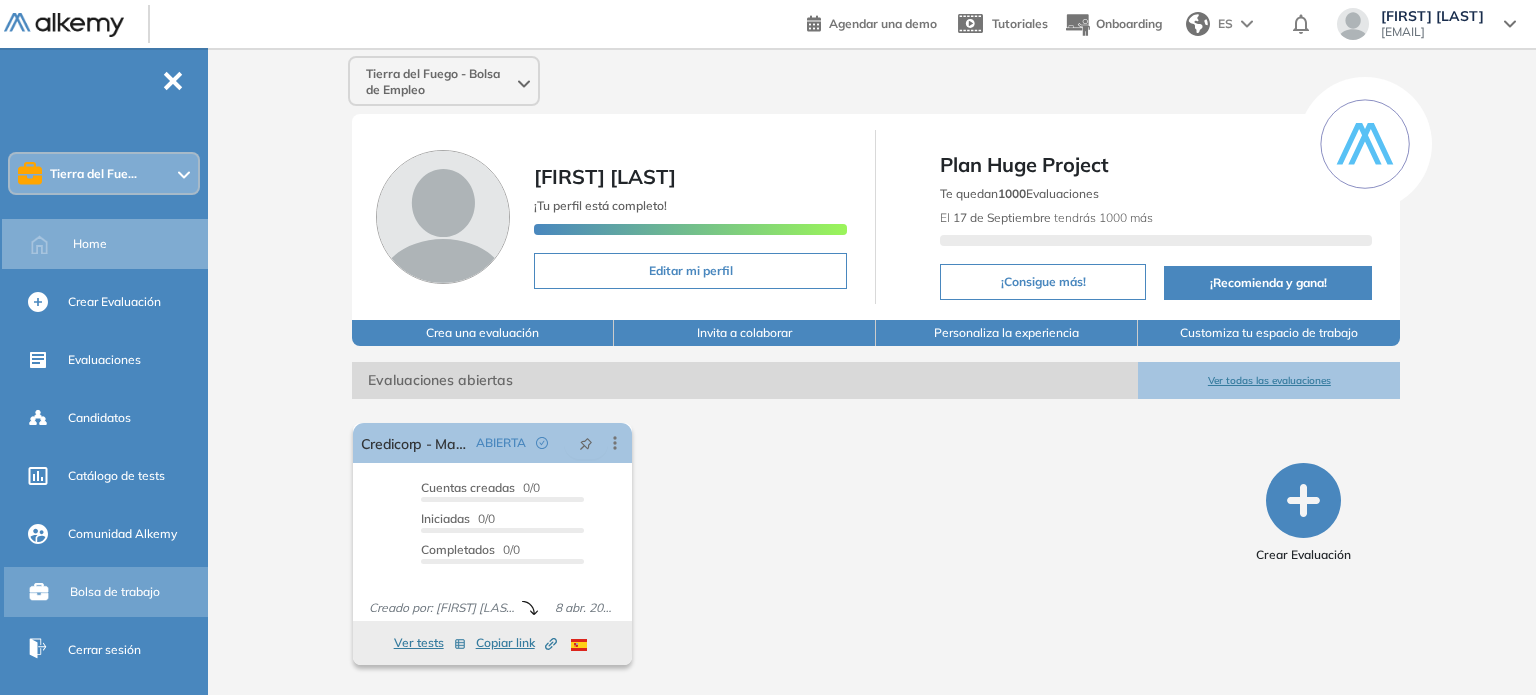 click on "Bolsa de trabajo" at bounding box center [137, 592] 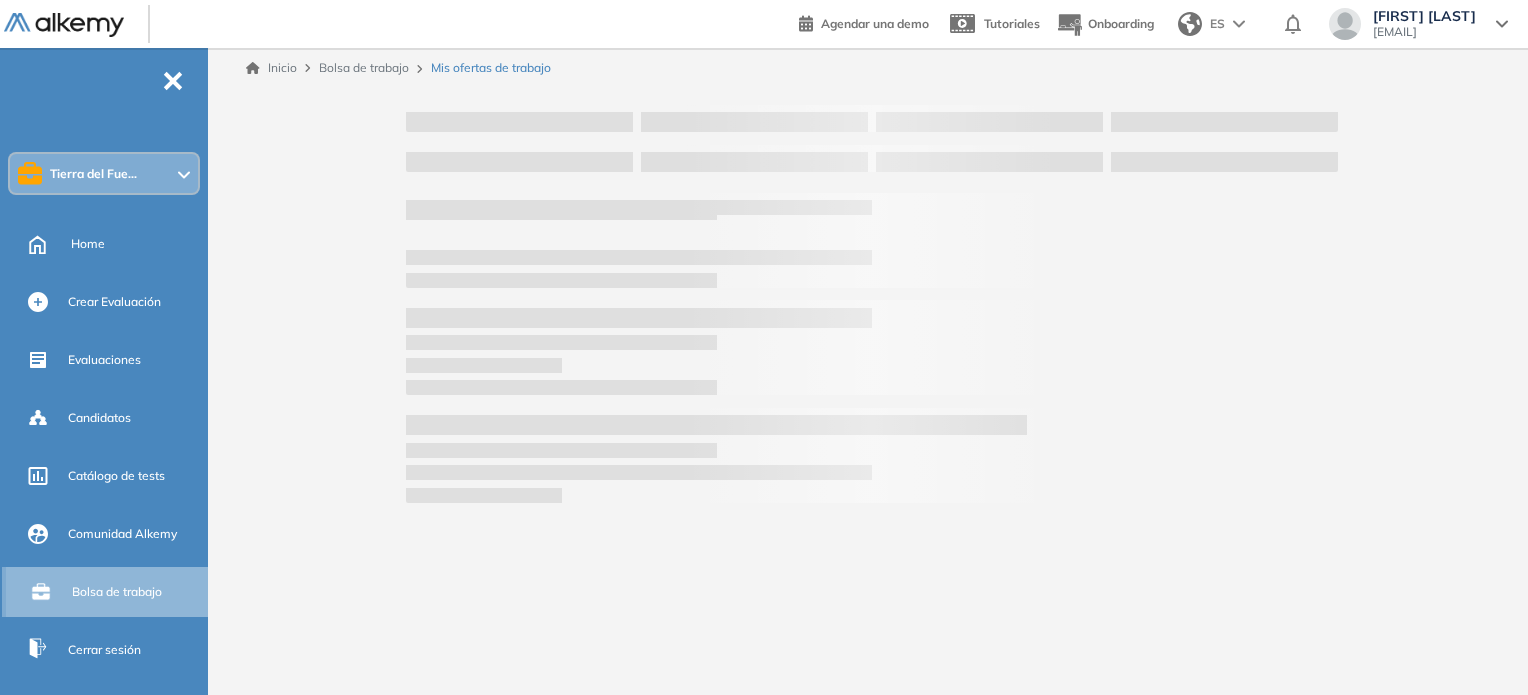 scroll, scrollTop: 0, scrollLeft: 0, axis: both 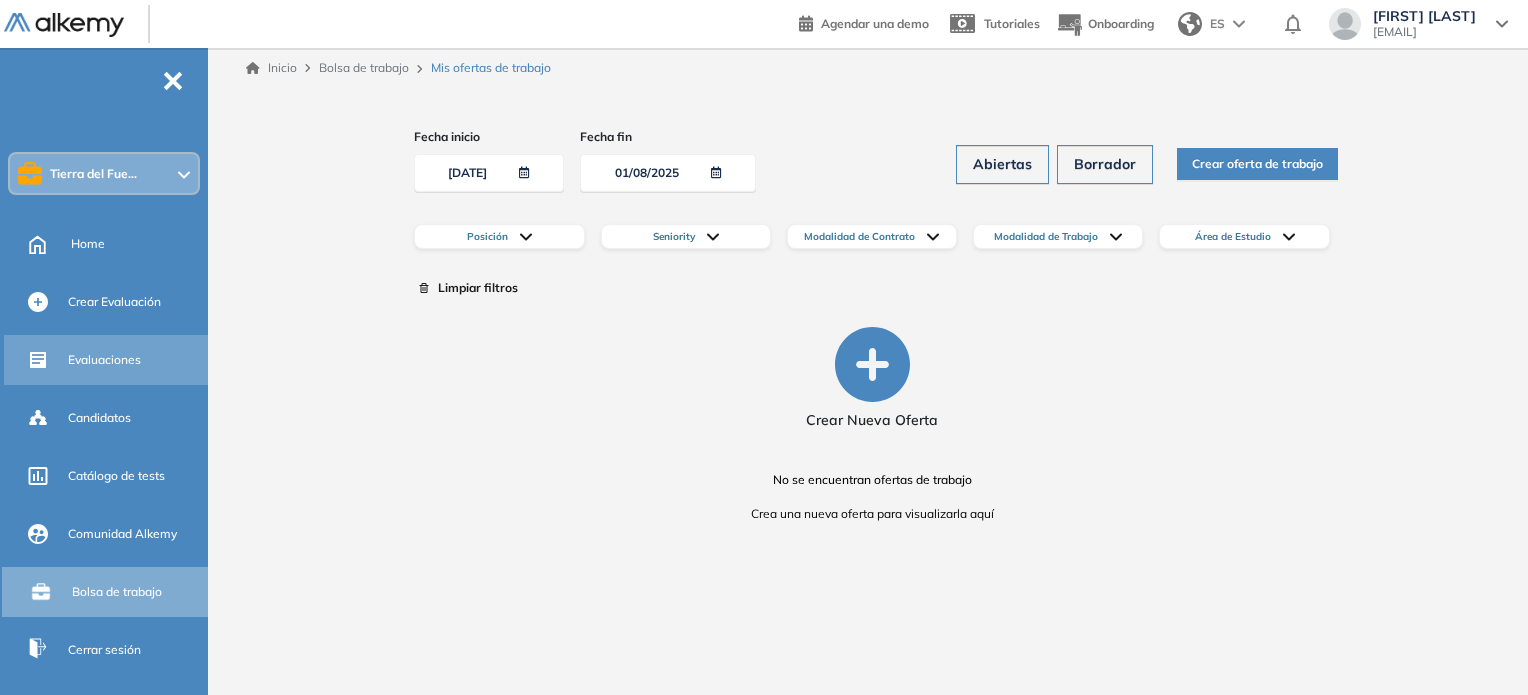 click on "Evaluaciones" at bounding box center [136, 360] 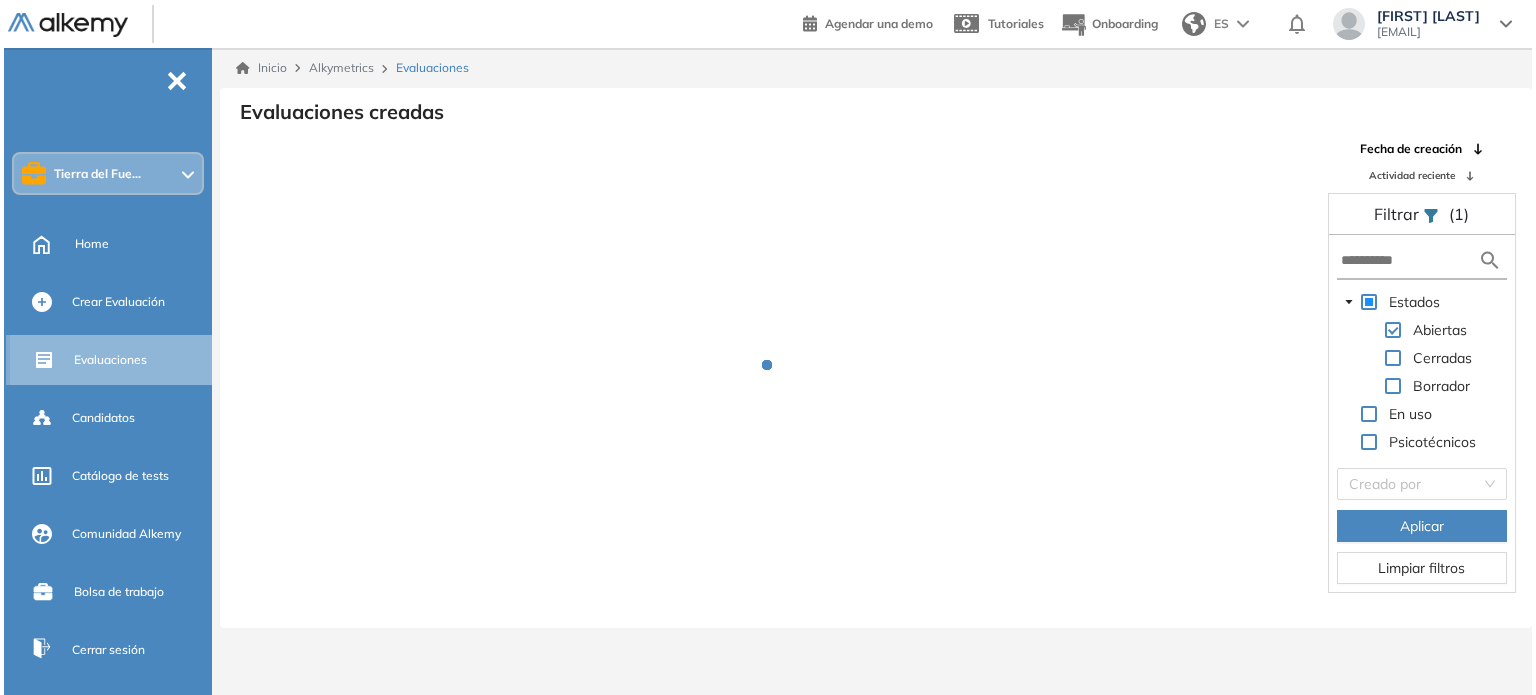 scroll, scrollTop: 0, scrollLeft: 0, axis: both 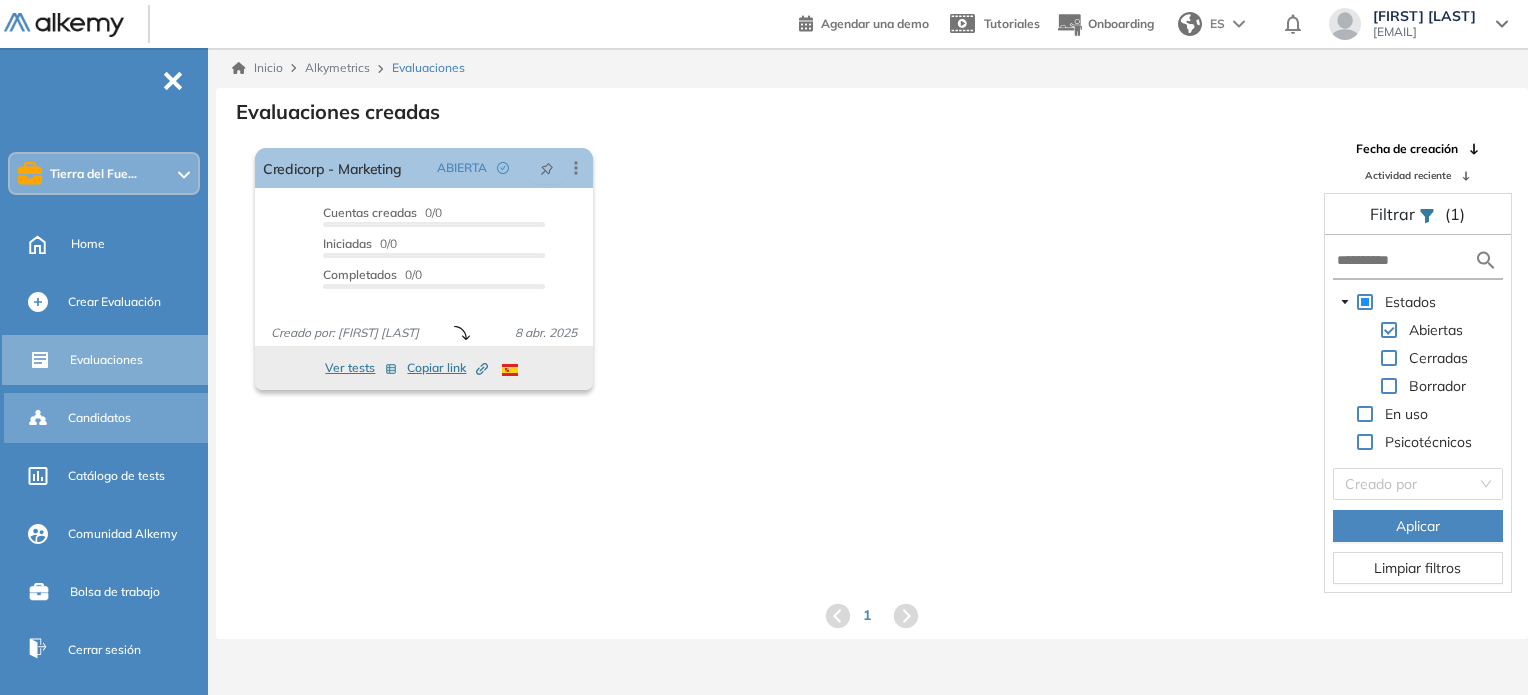 click on "Candidatos" at bounding box center [99, 418] 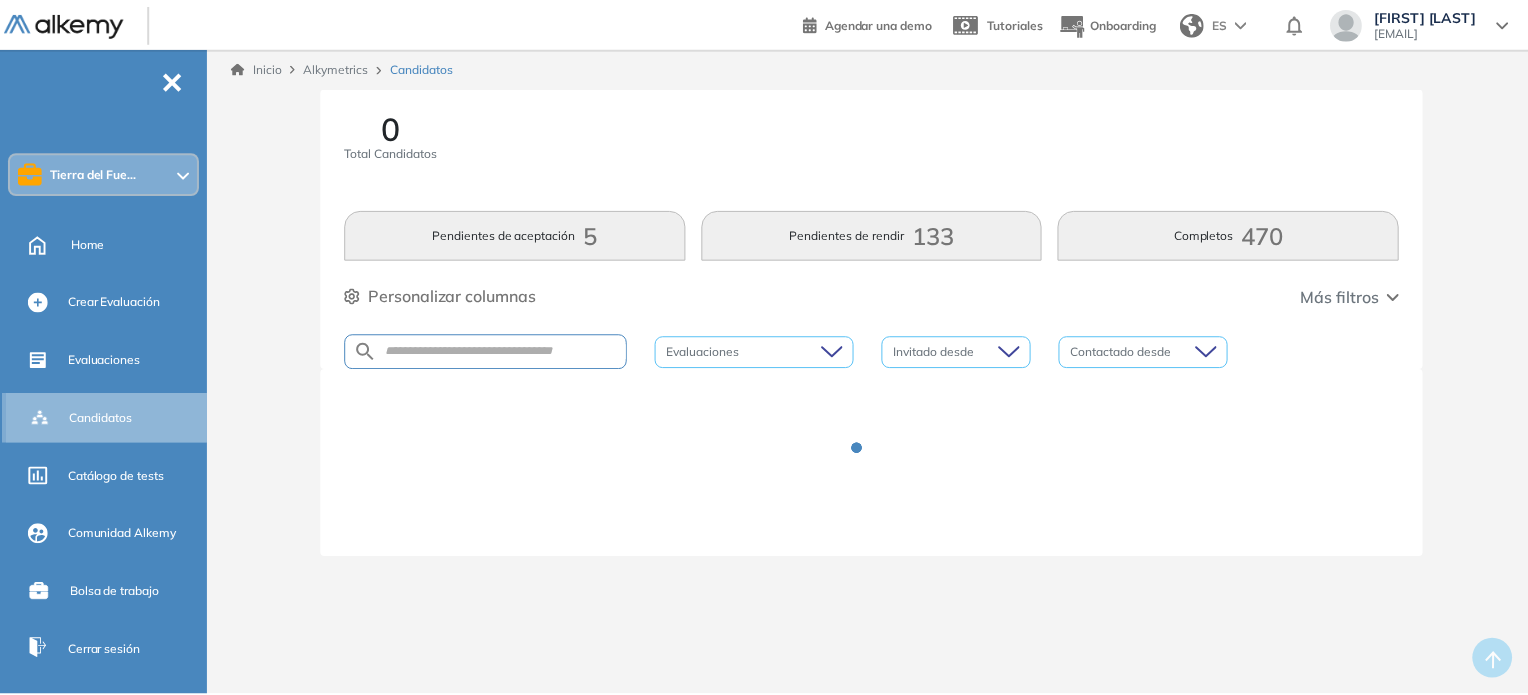 scroll, scrollTop: 0, scrollLeft: 0, axis: both 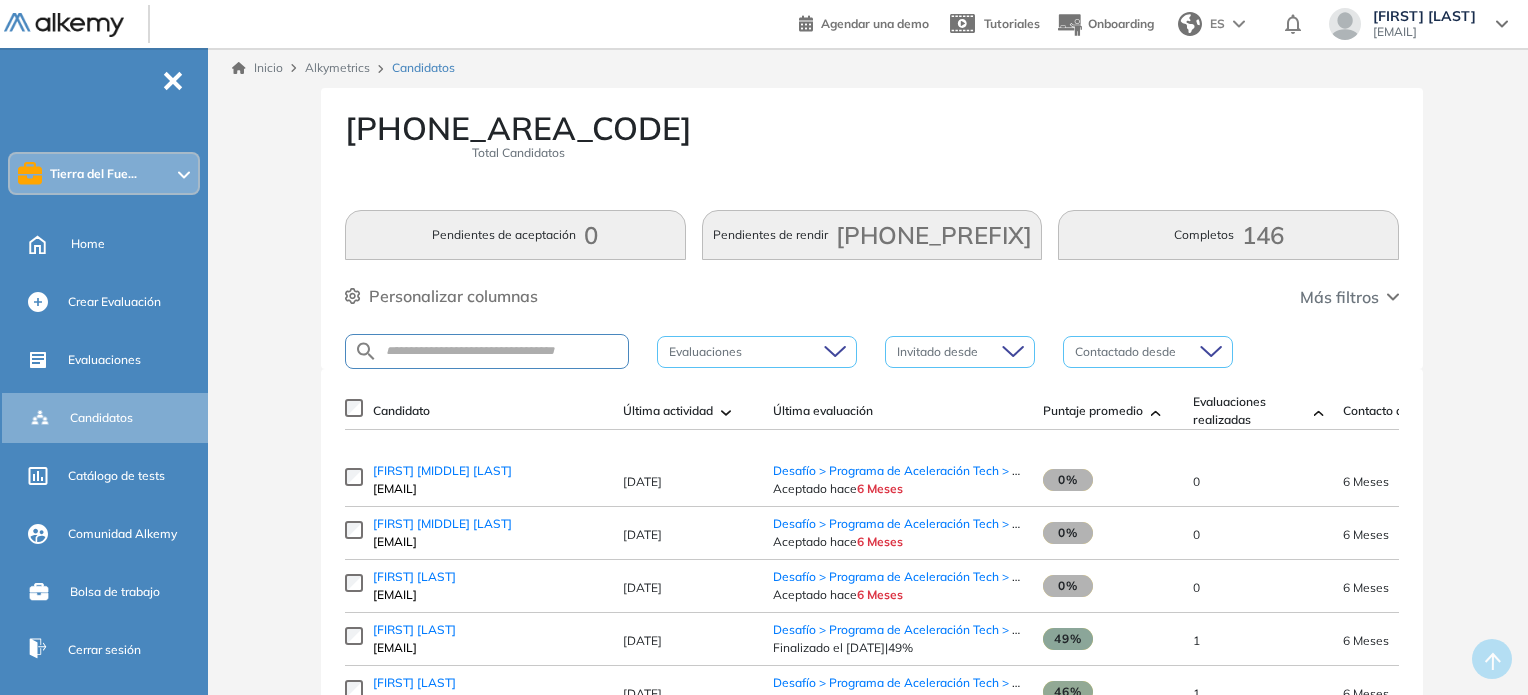 click on "Completos 146" at bounding box center (1228, 235) 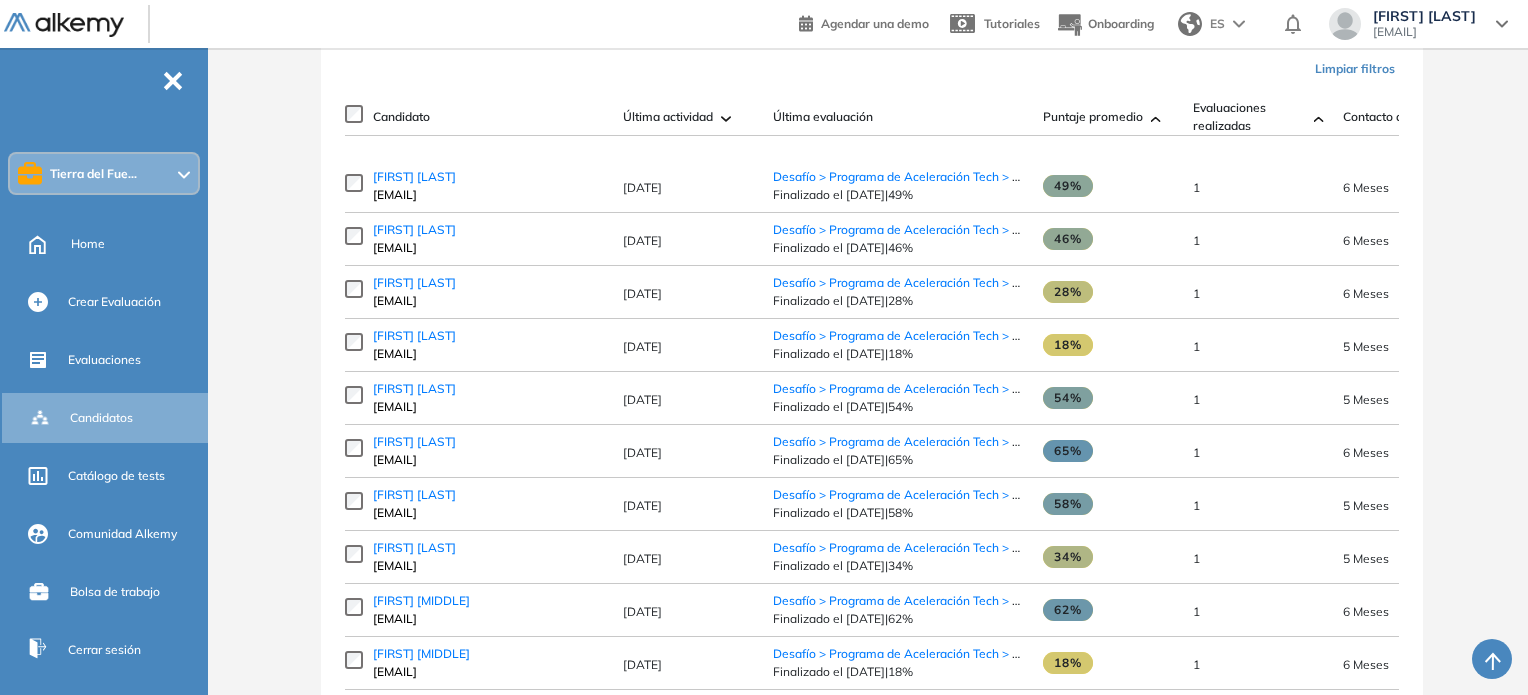scroll, scrollTop: 58, scrollLeft: 0, axis: vertical 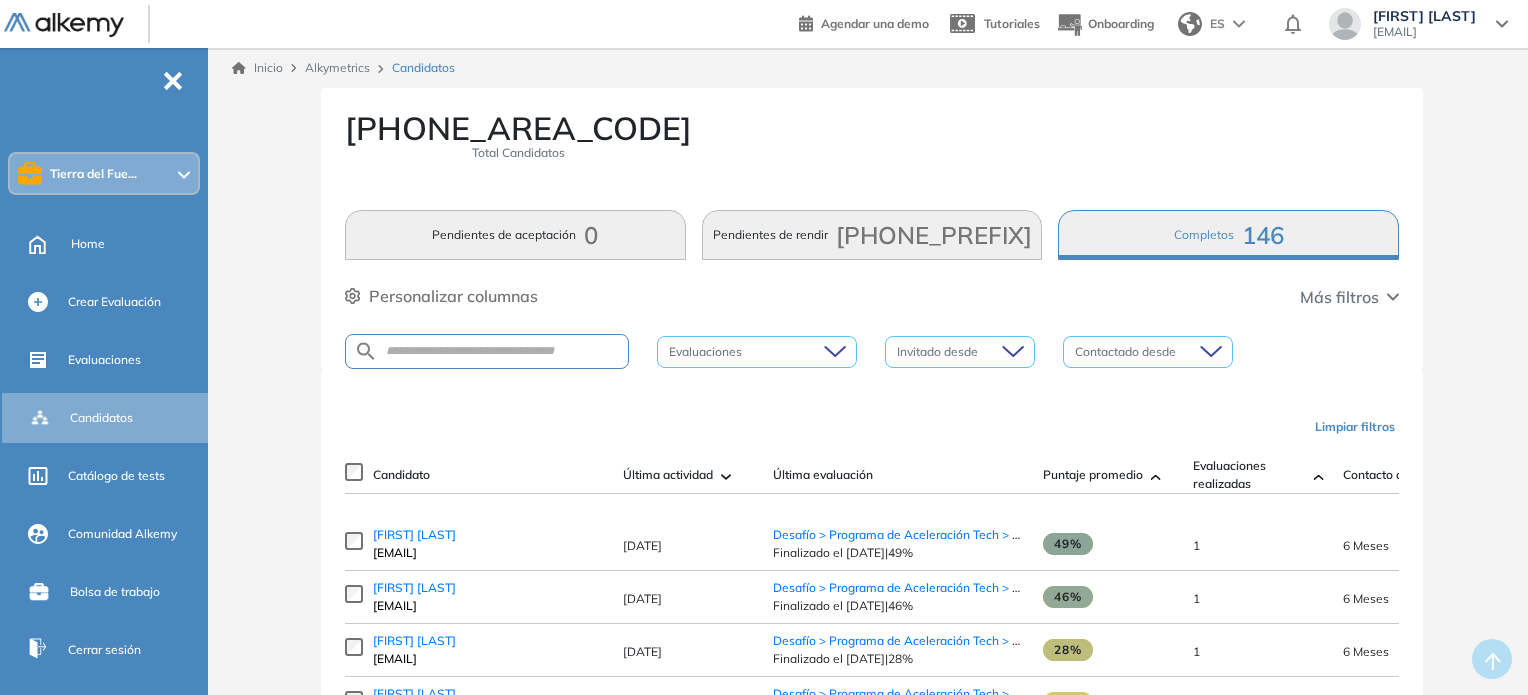 click on "Tierra del Fue..." at bounding box center (93, 174) 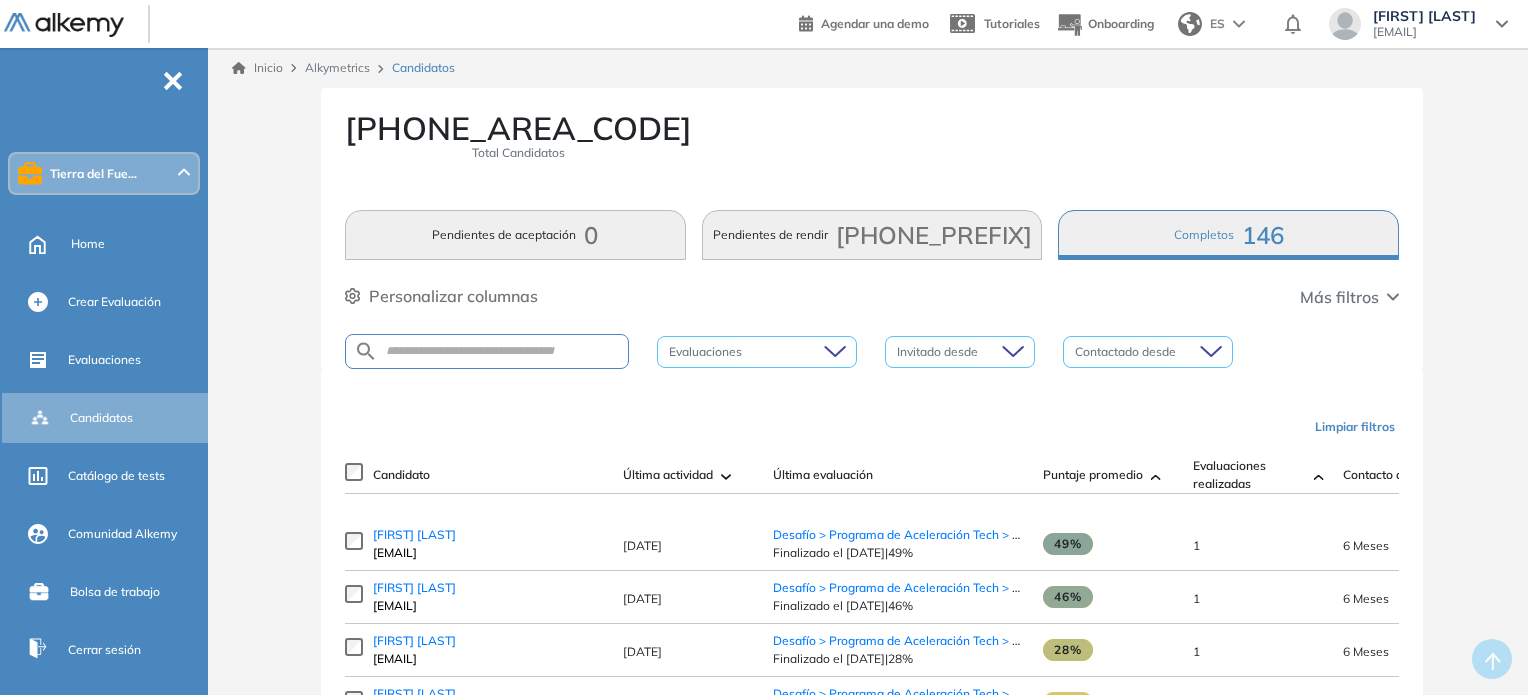 click on "[FIRST] [LAST] [FIRST] [LAST] [EMAIL] [DATE] [DATE] [PERCENT] - [PERCENT] [NUMBER] [MONTH] [COUNTRY] [PROVINCE] [PLATFORM]" at bounding box center (872, 1929) 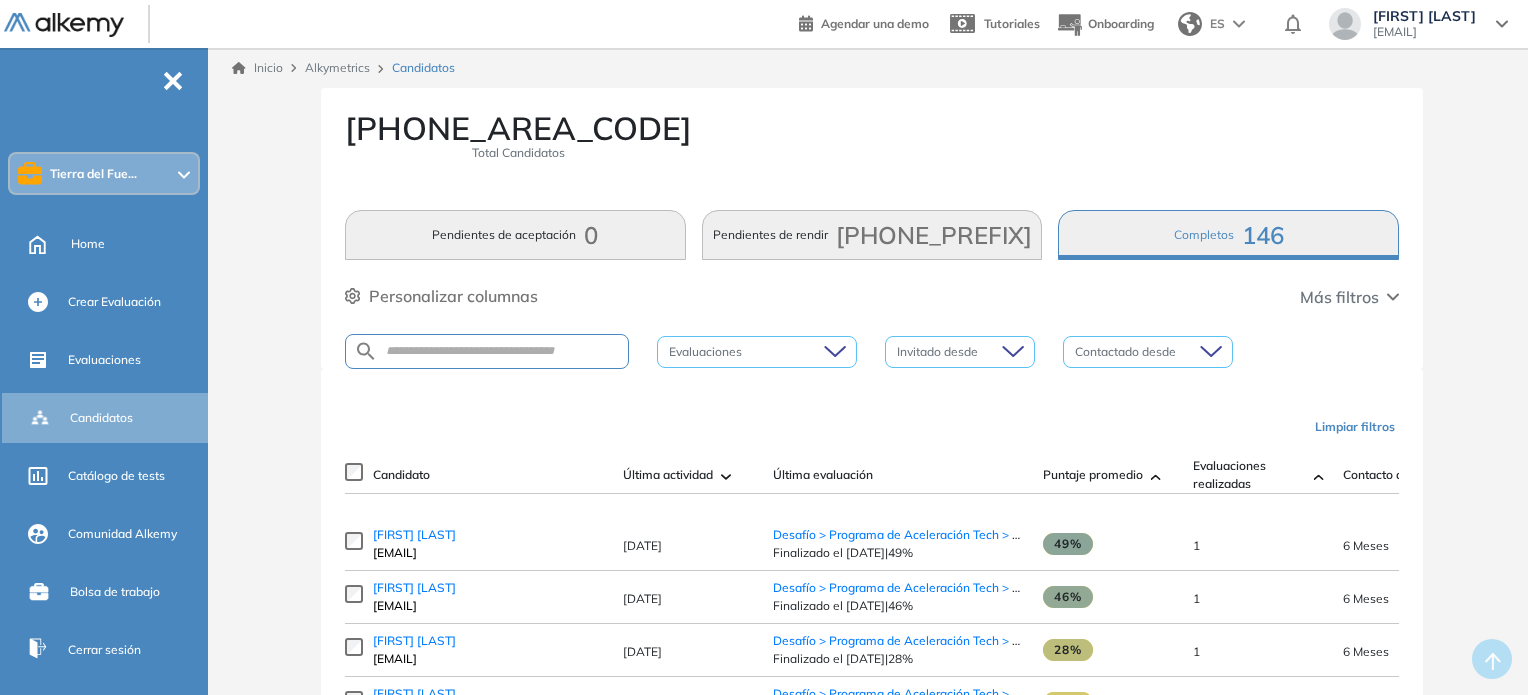 click on "[FIRST] [LAST]" at bounding box center (1424, 16) 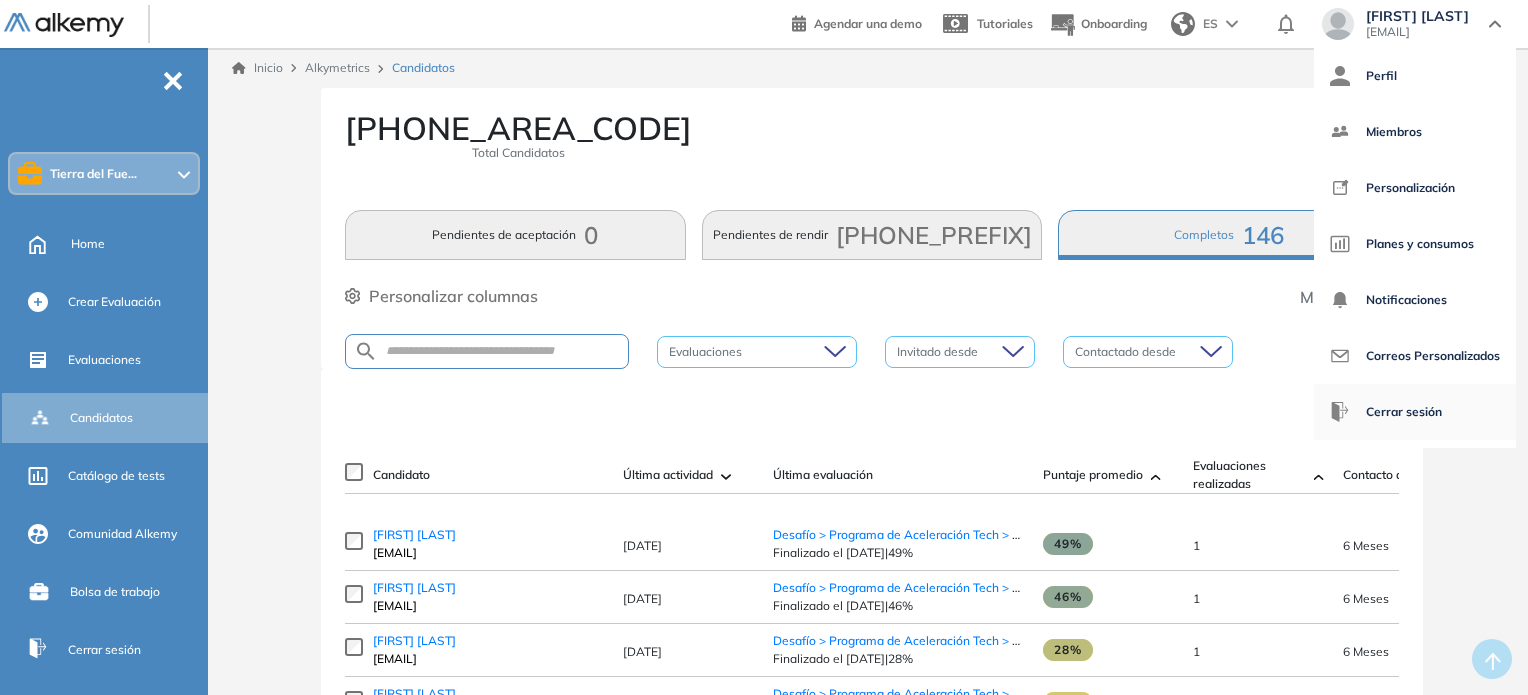 click on "Cerrar sesión" at bounding box center (1404, 412) 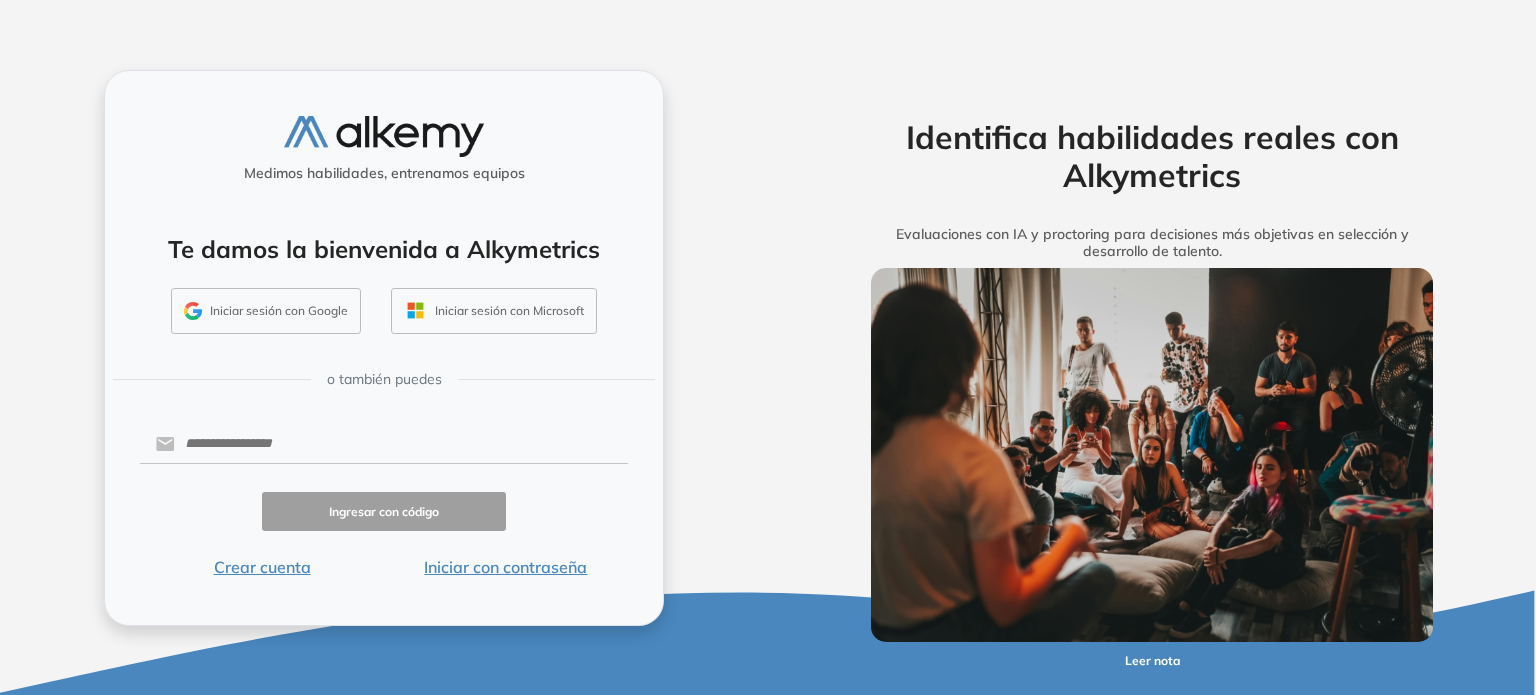 scroll, scrollTop: 0, scrollLeft: 0, axis: both 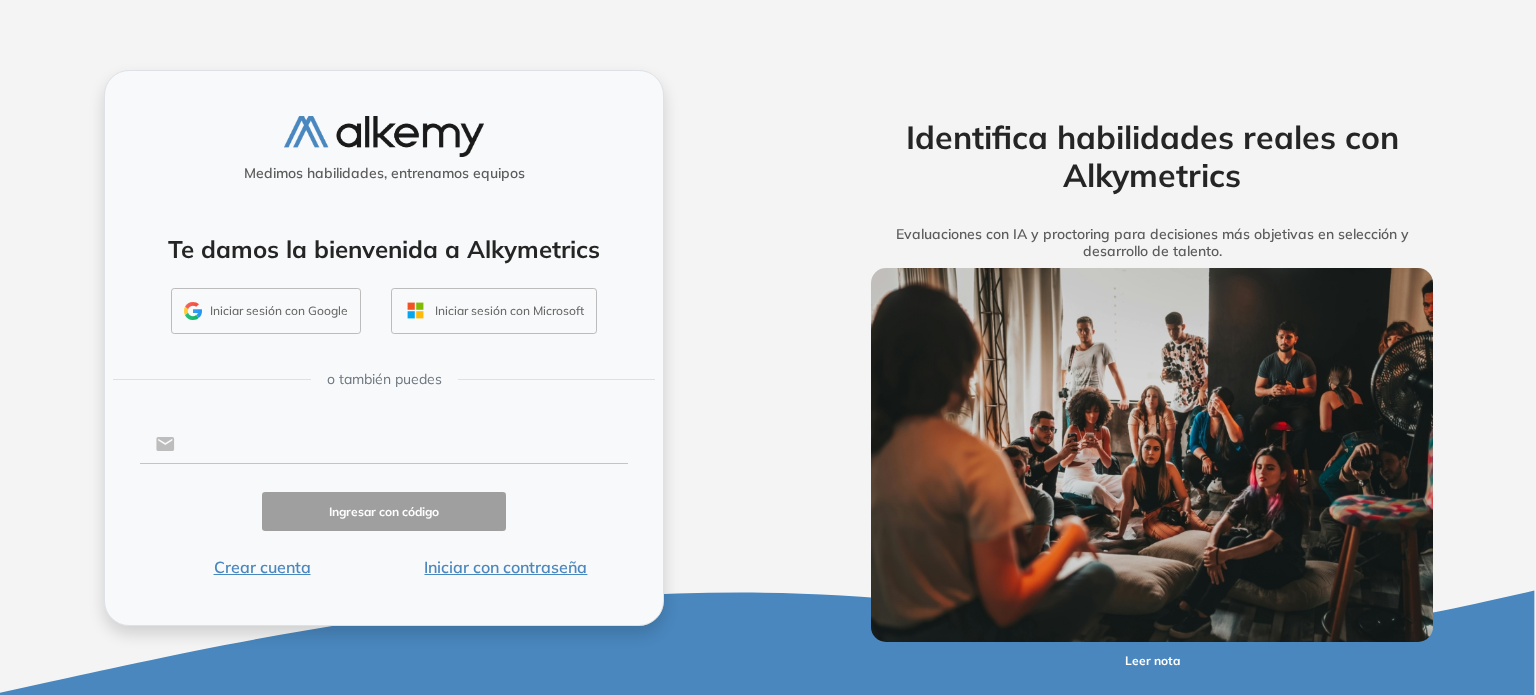 click at bounding box center [401, 444] 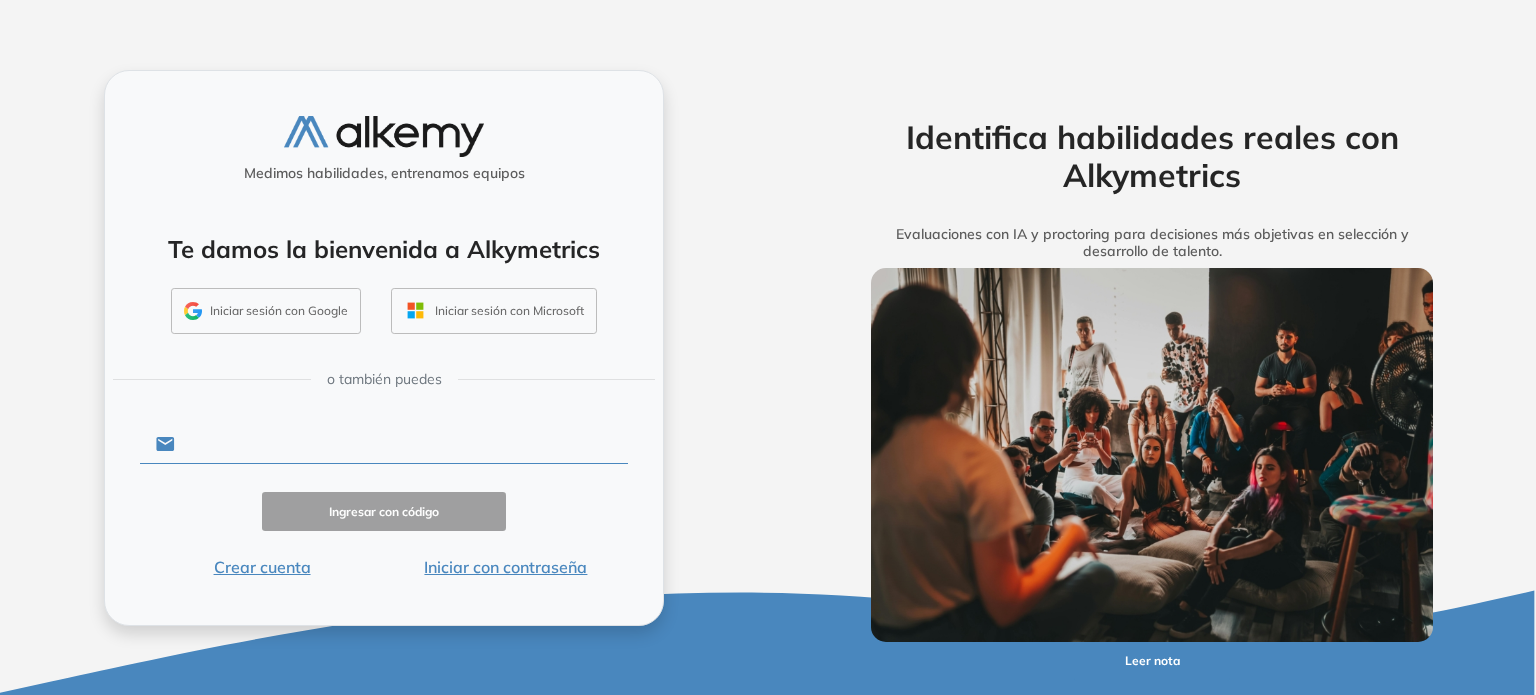 scroll, scrollTop: 0, scrollLeft: 0, axis: both 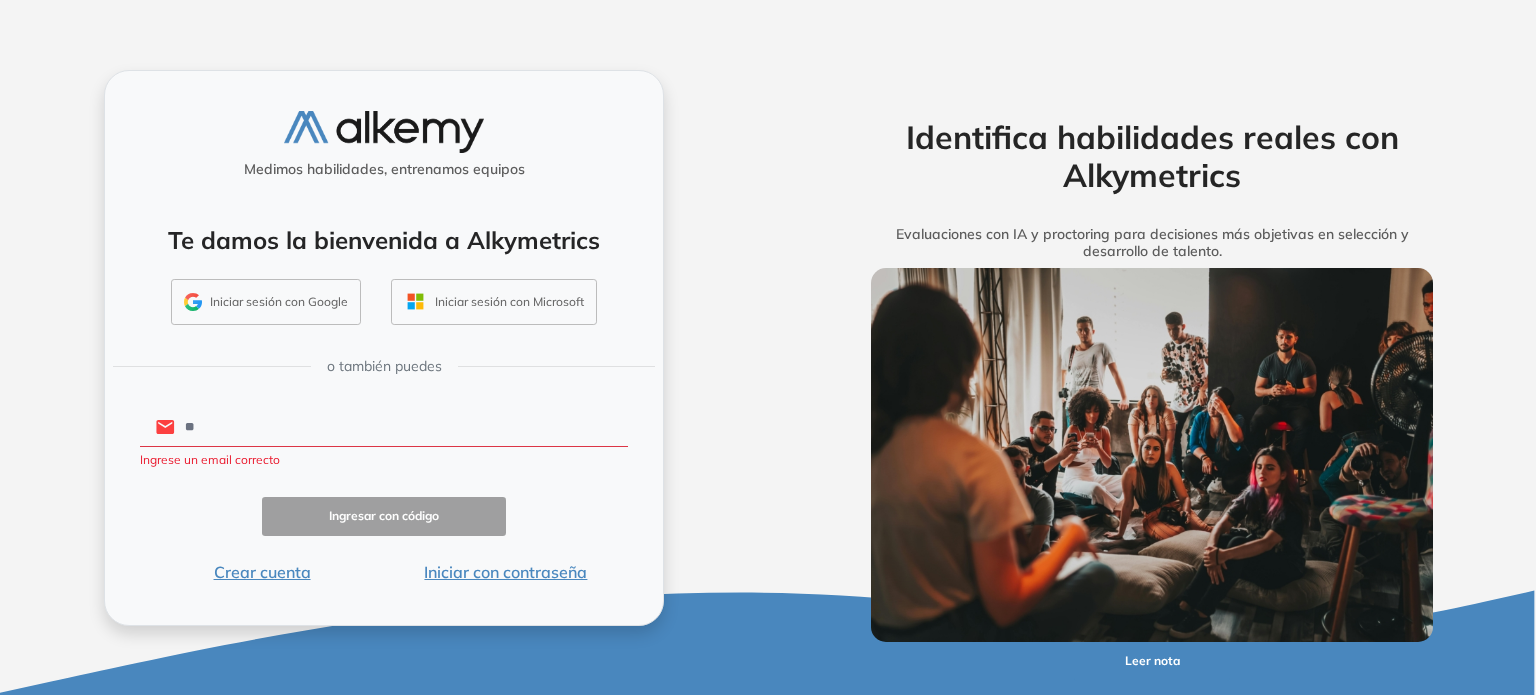 type on "**********" 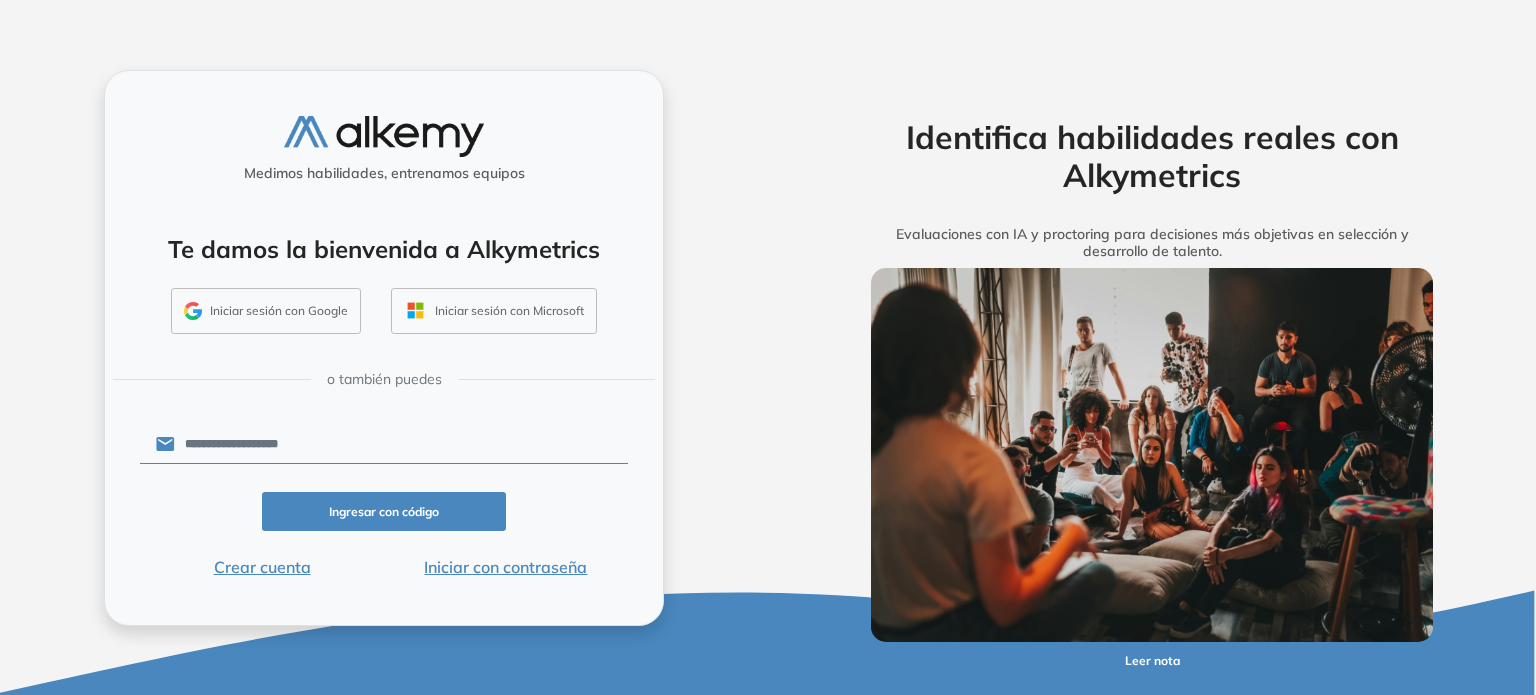 click on "Iniciar con contraseña" at bounding box center [506, 567] 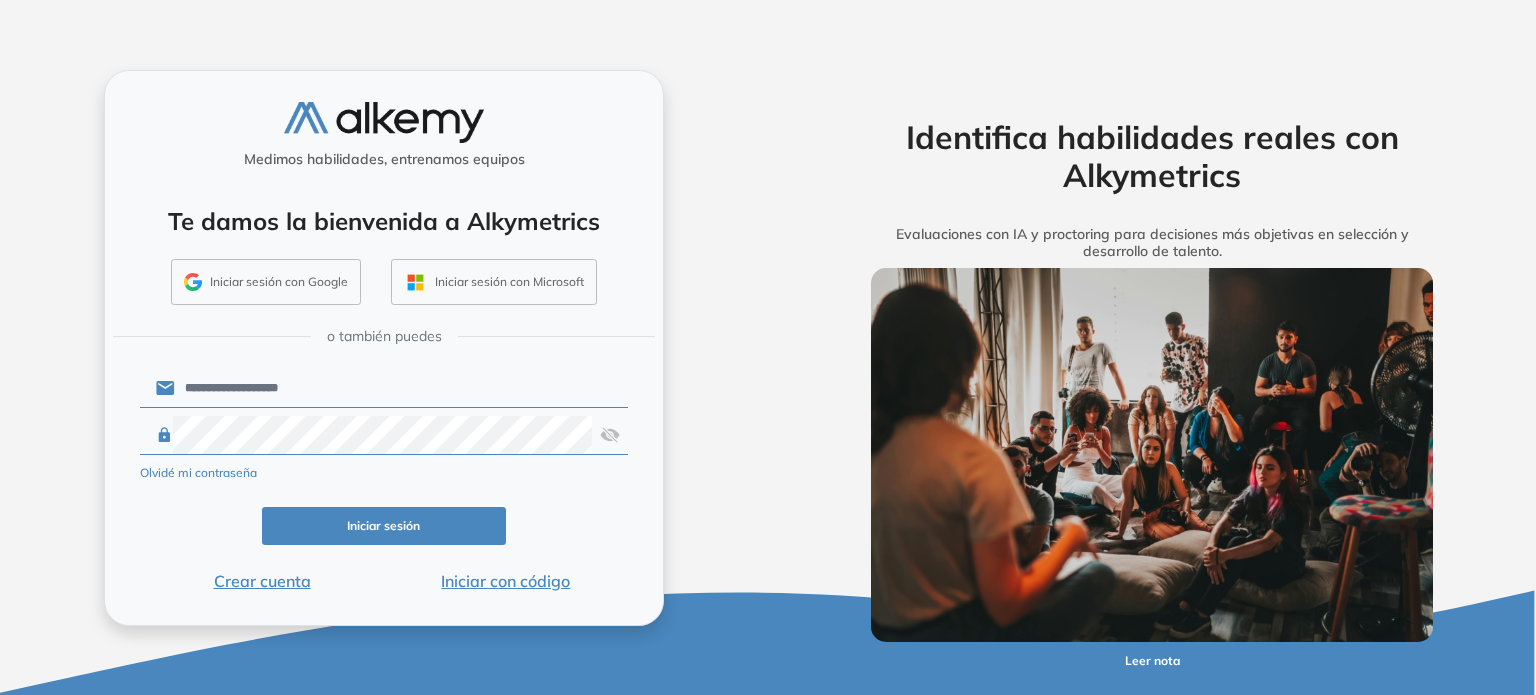 click on "Iniciar sesión" at bounding box center [384, 526] 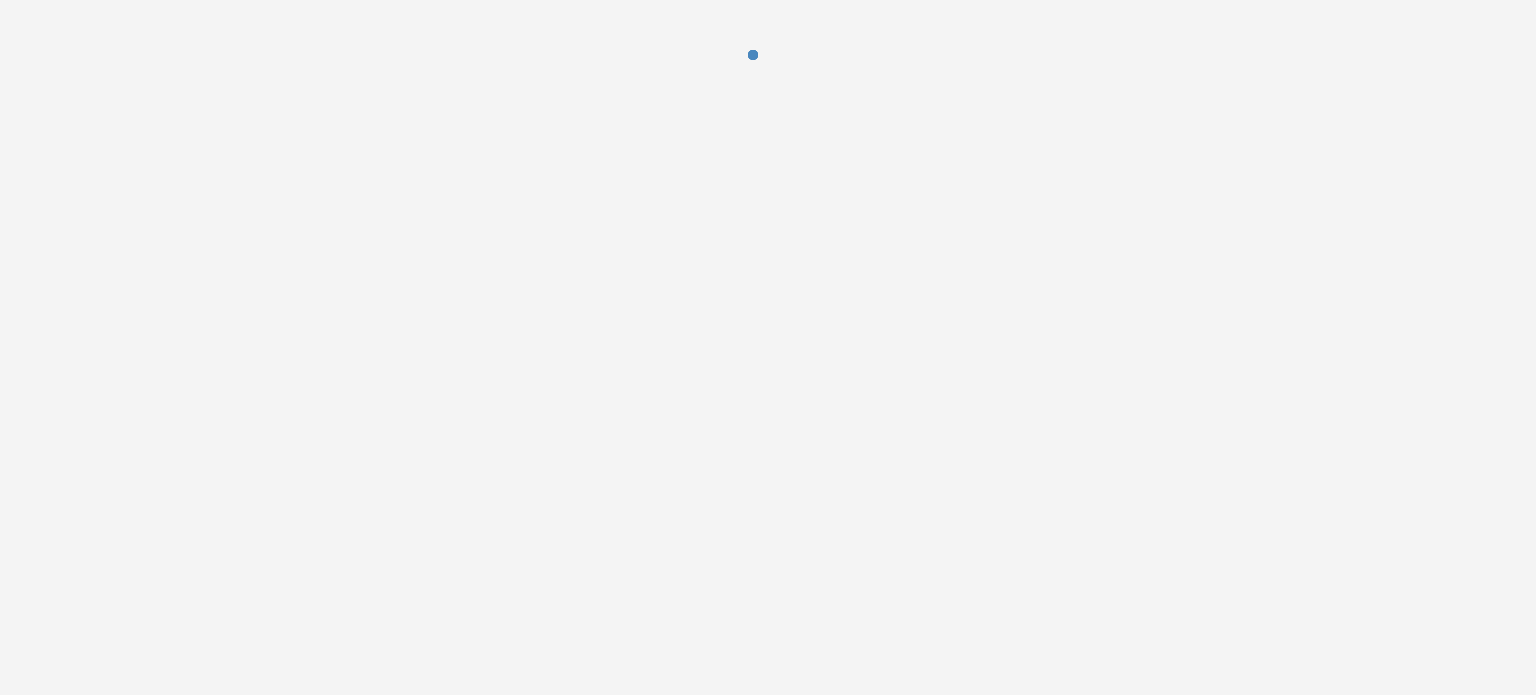 scroll, scrollTop: 0, scrollLeft: 0, axis: both 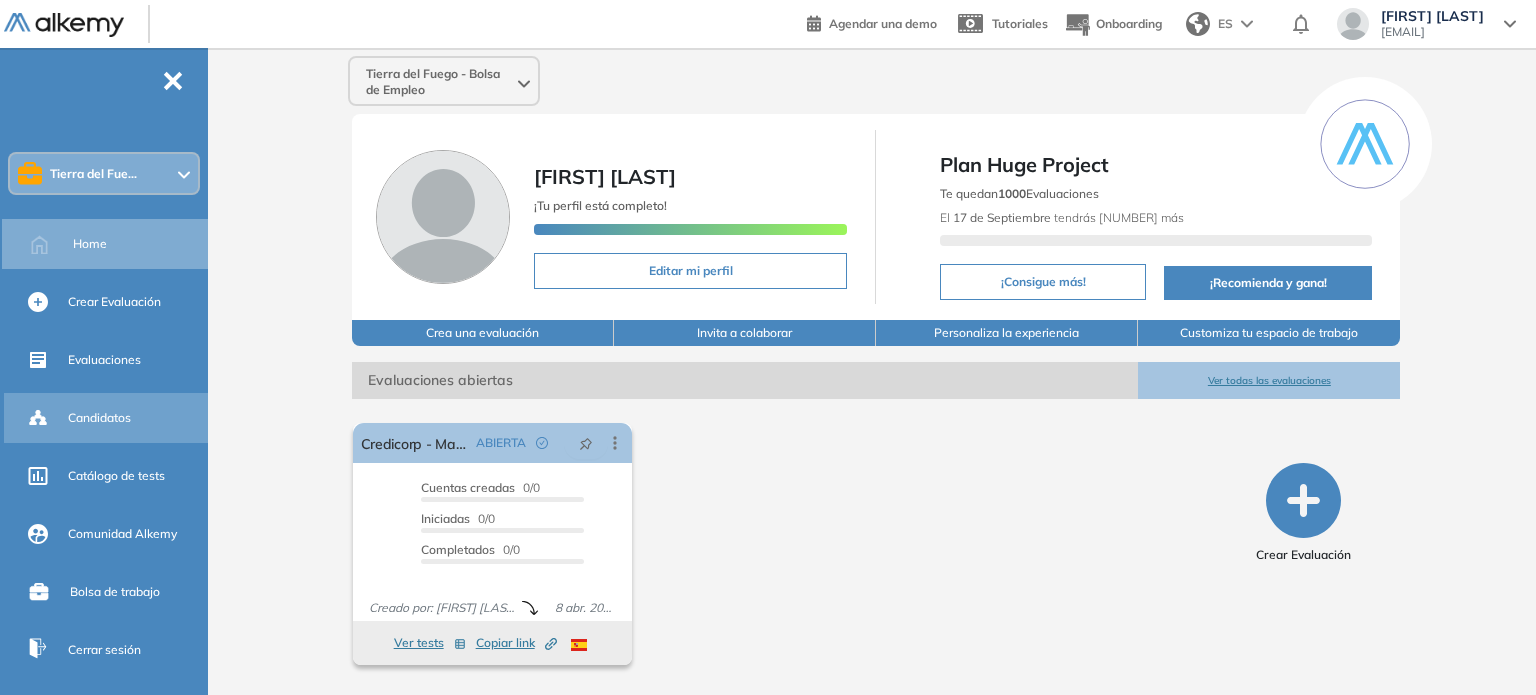 click on "Candidatos" at bounding box center (99, 418) 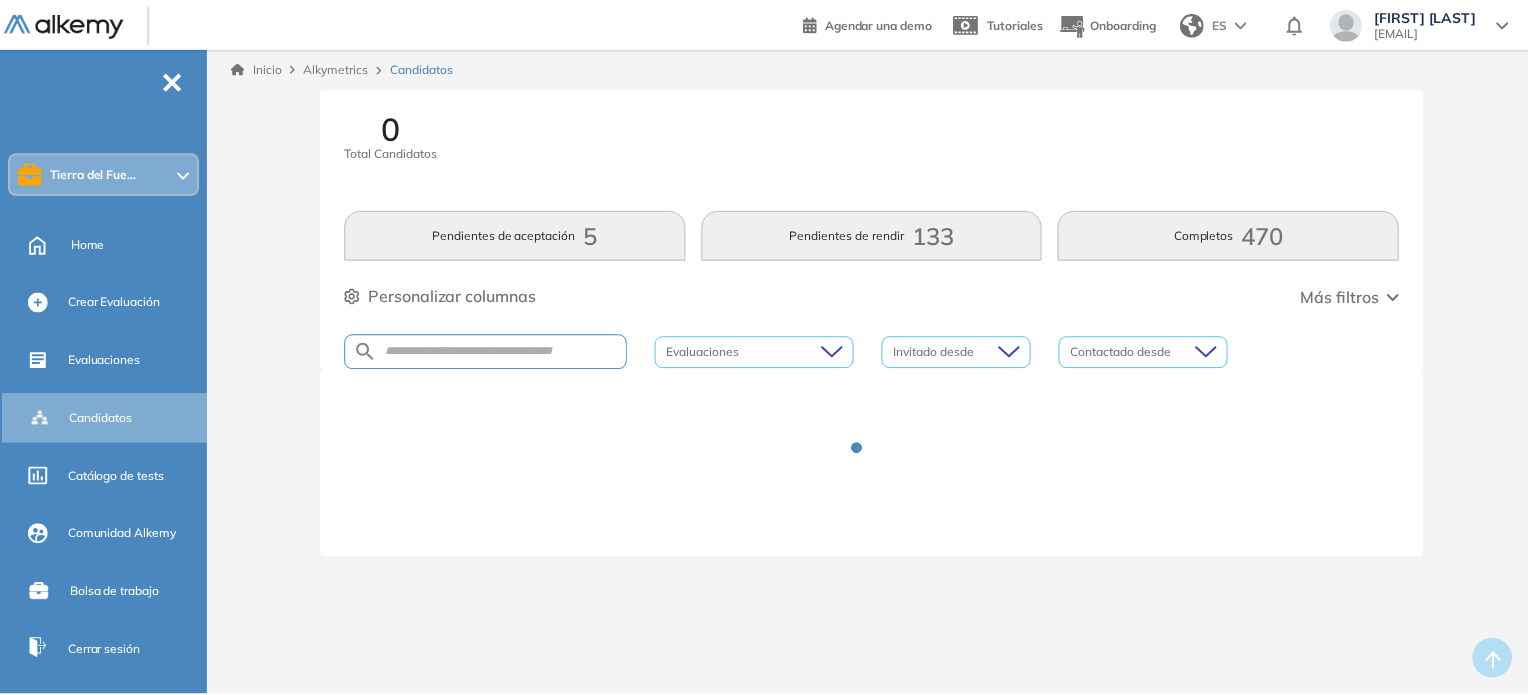 scroll, scrollTop: 0, scrollLeft: 0, axis: both 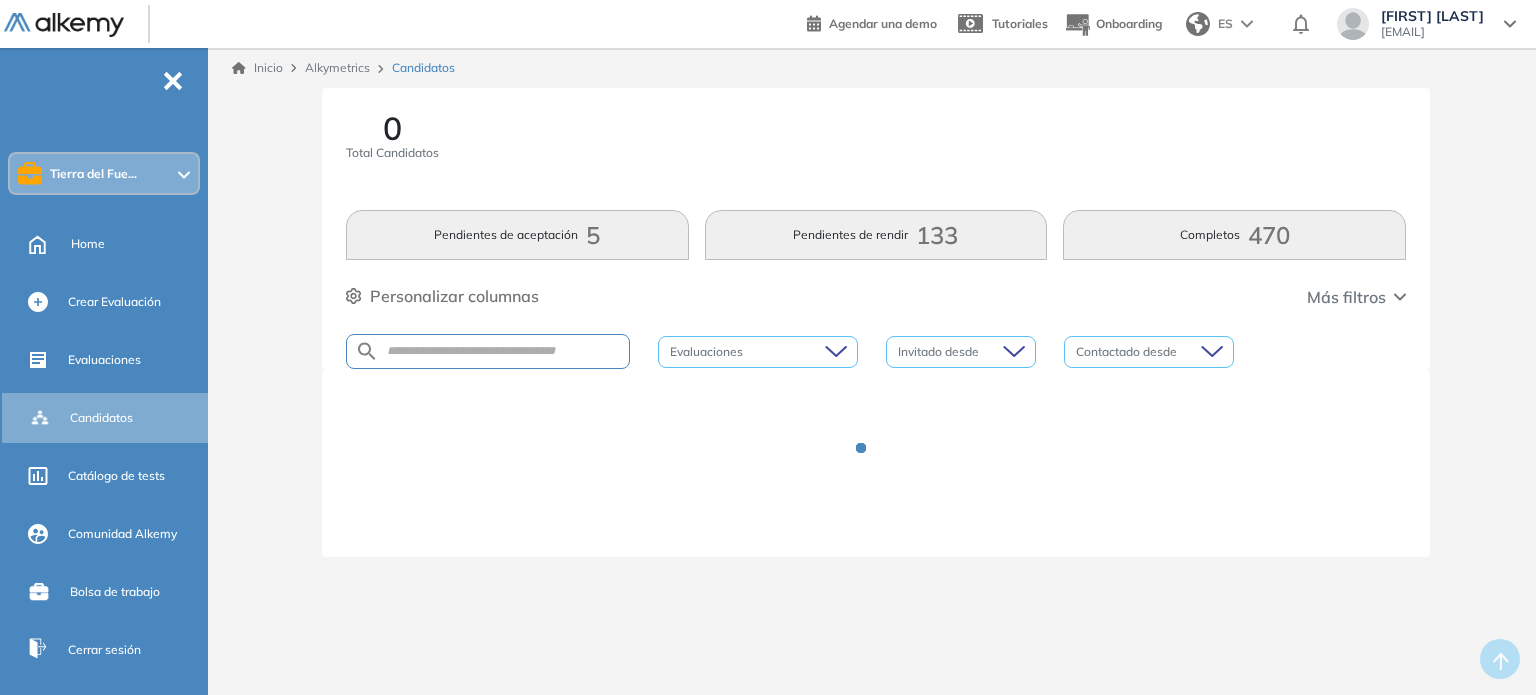 click on "[STREET] [NUMBER]" at bounding box center (1234, 235) 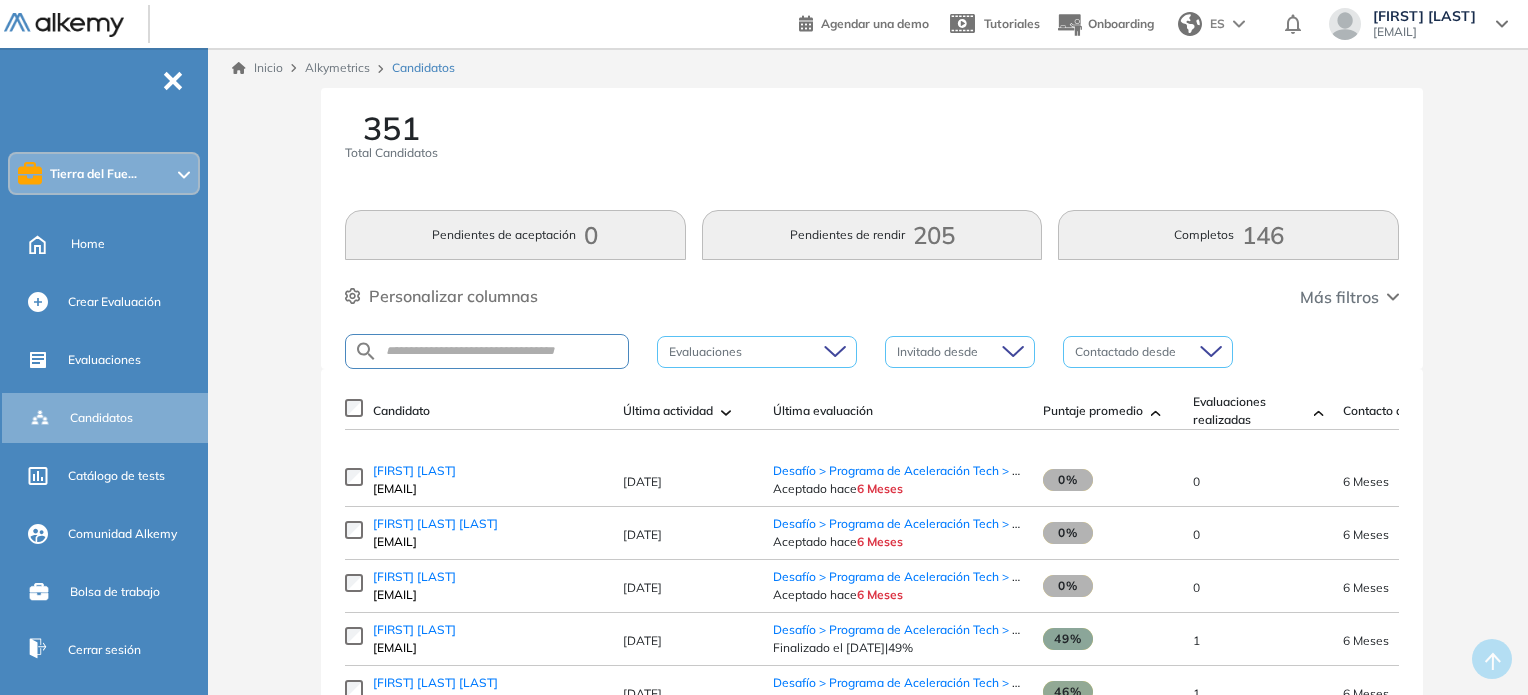 click on "[STREET] [NUMBER]" at bounding box center [1228, 235] 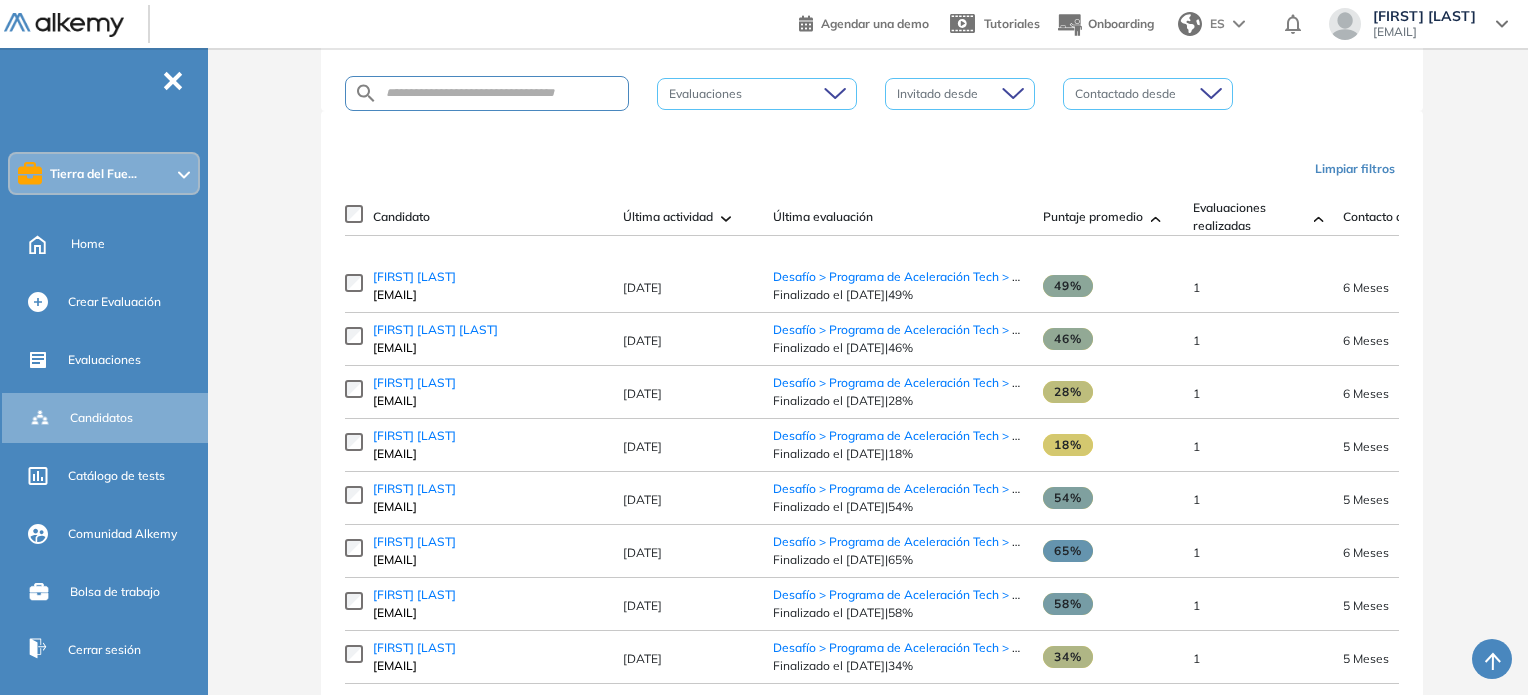 scroll, scrollTop: 58, scrollLeft: 0, axis: vertical 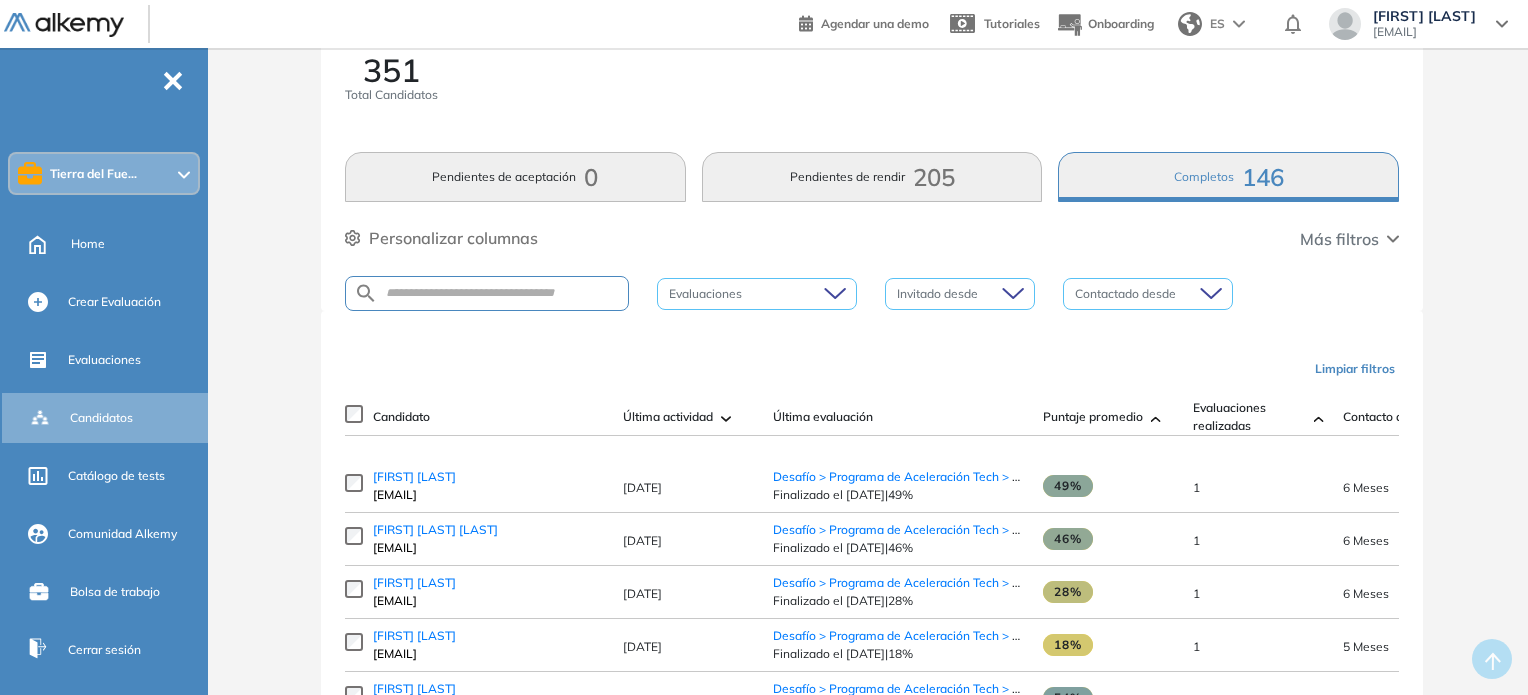 type 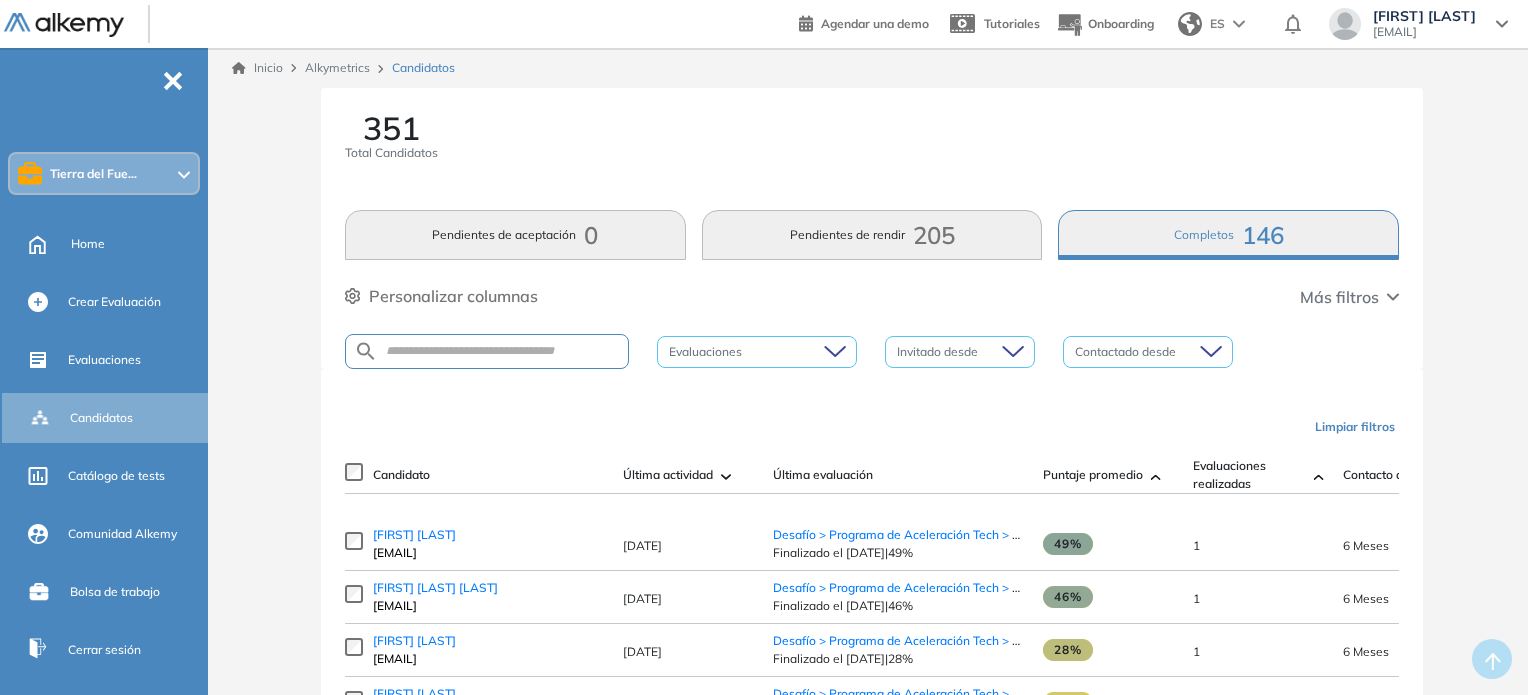 scroll, scrollTop: 300, scrollLeft: 0, axis: vertical 